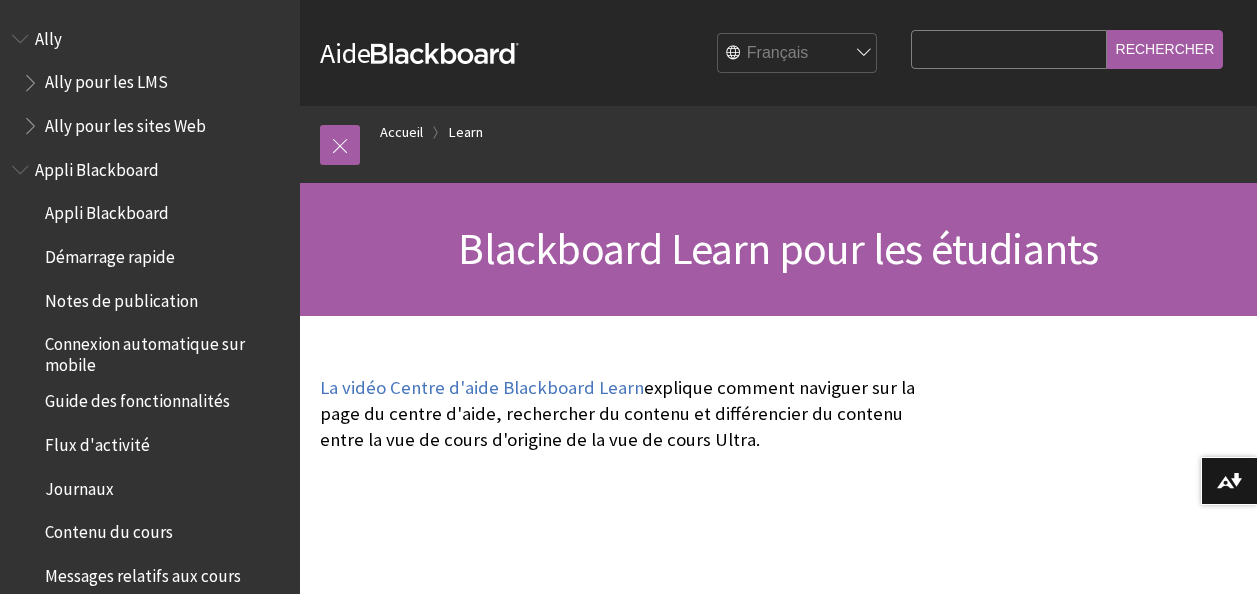 scroll, scrollTop: 0, scrollLeft: 0, axis: both 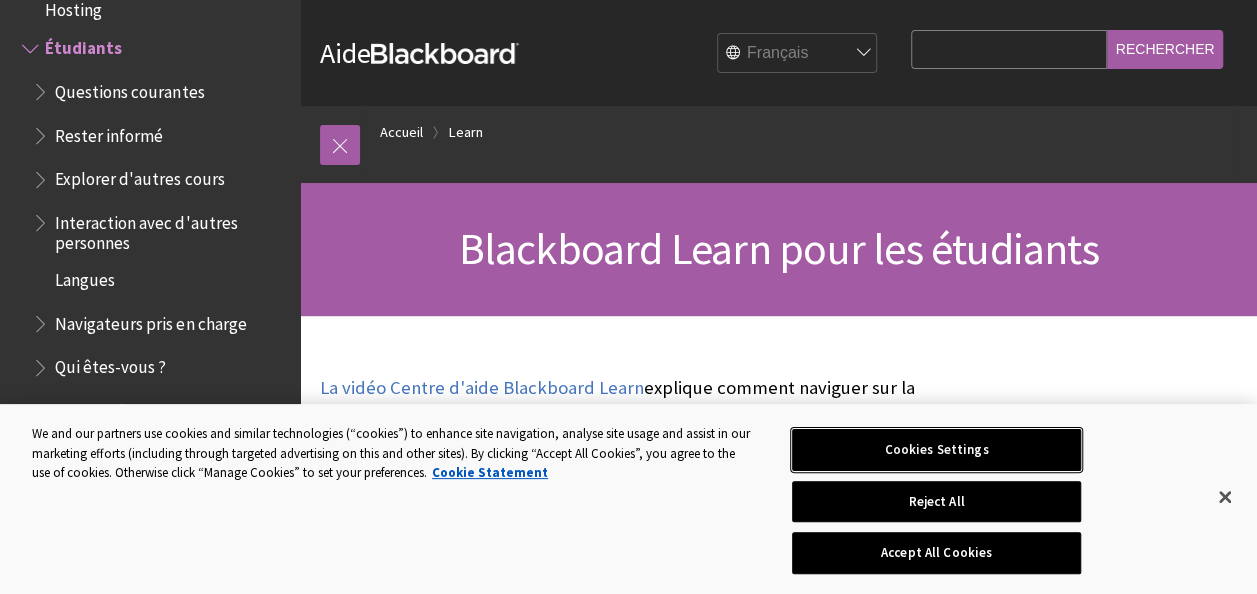 click on "Cookies Settings" at bounding box center (936, 450) 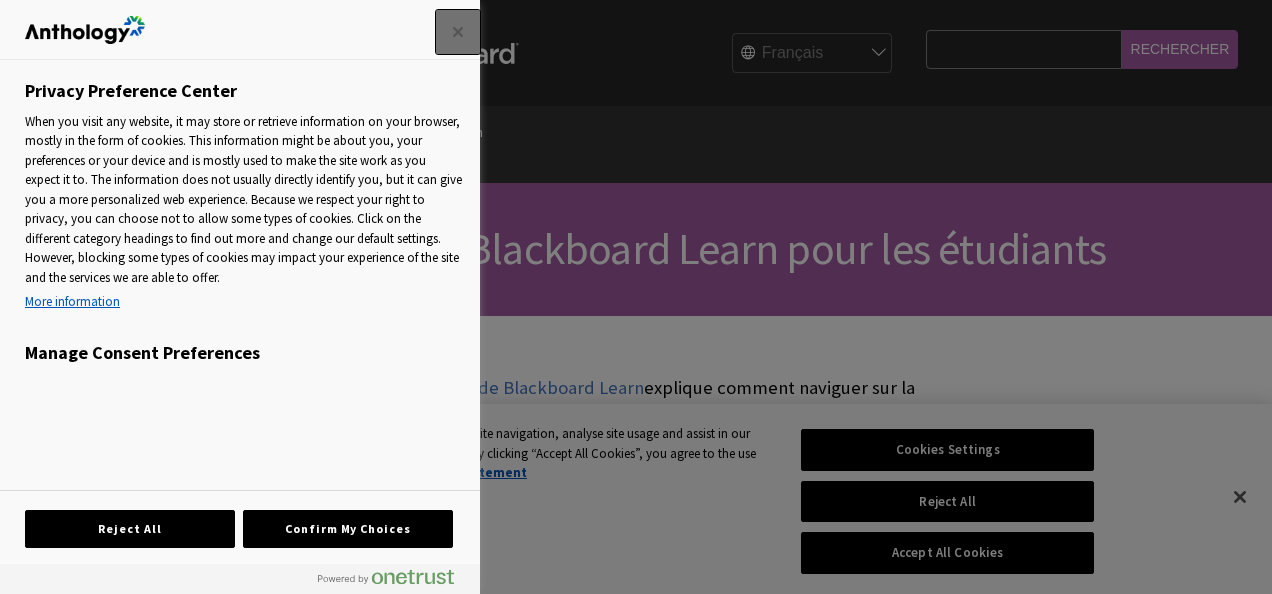 click at bounding box center [458, 32] 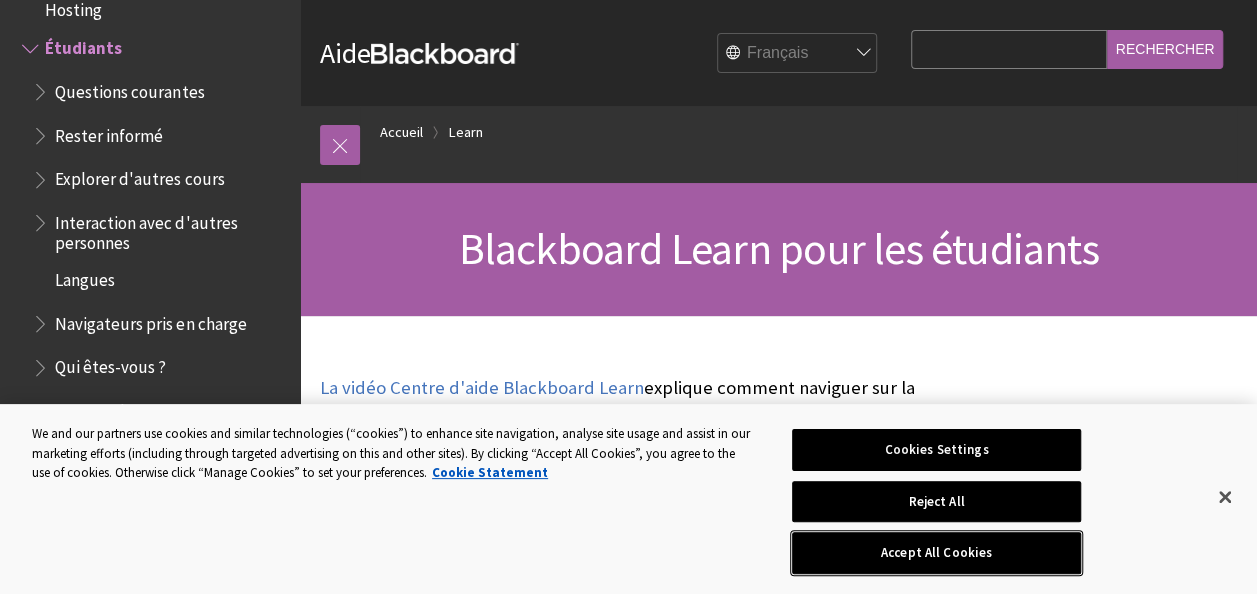 click on "Accept All Cookies" at bounding box center (936, 553) 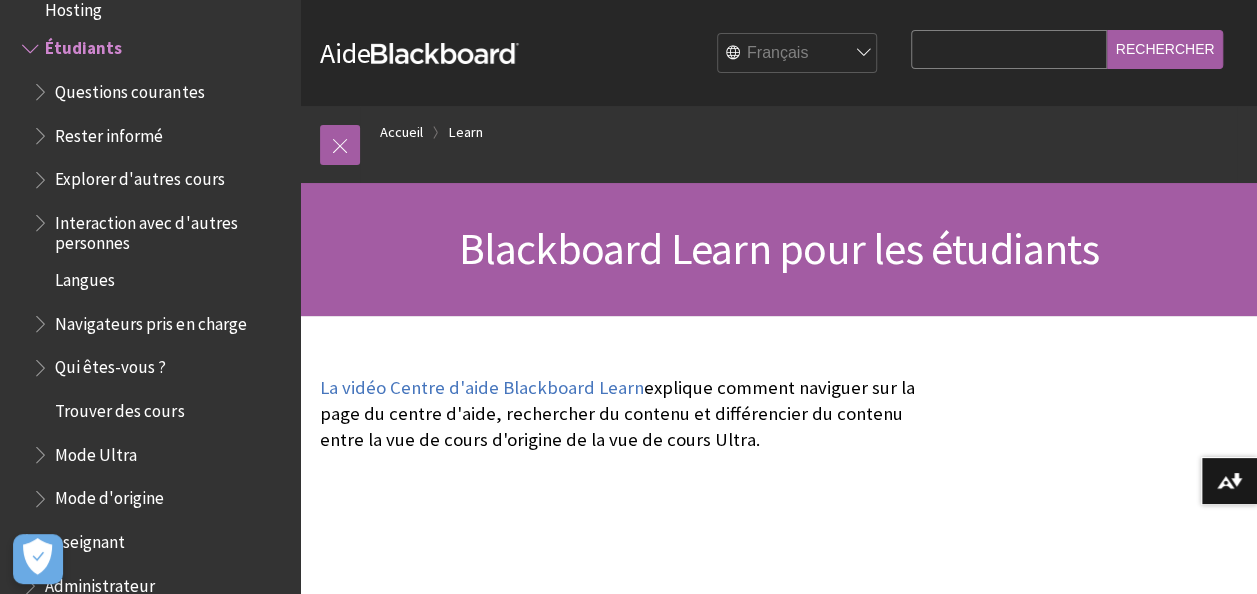 click on "Blackboard Learn pour les étudiants" at bounding box center [778, 249] 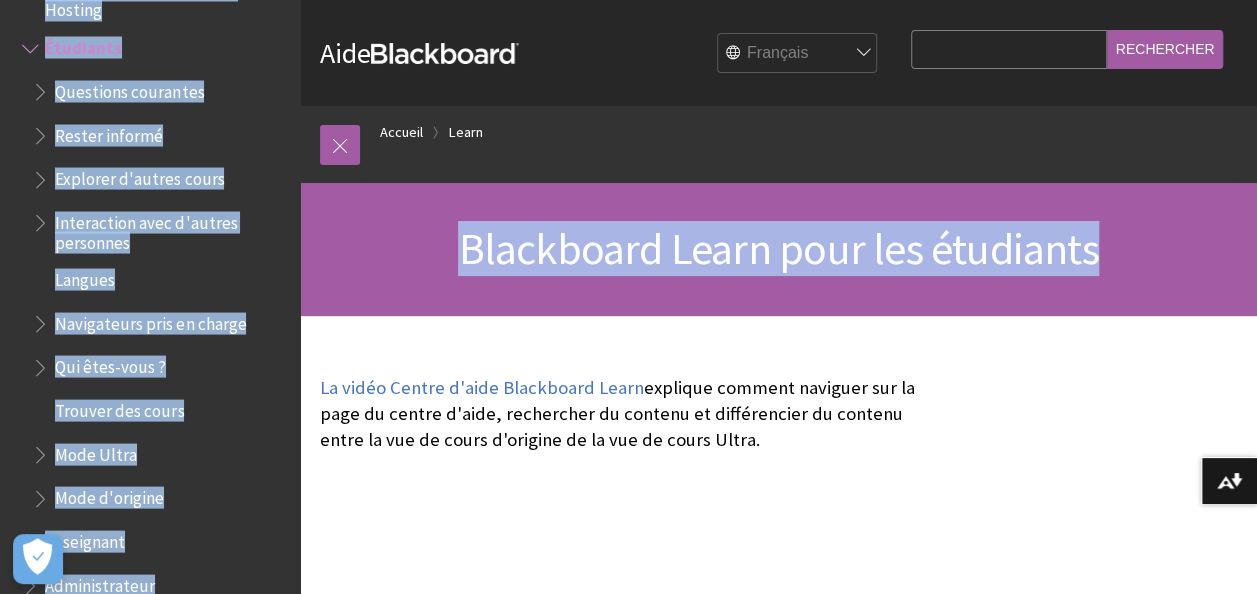 drag, startPoint x: 1256, startPoint y: 88, endPoint x: 1221, endPoint y: 227, distance: 143.33876 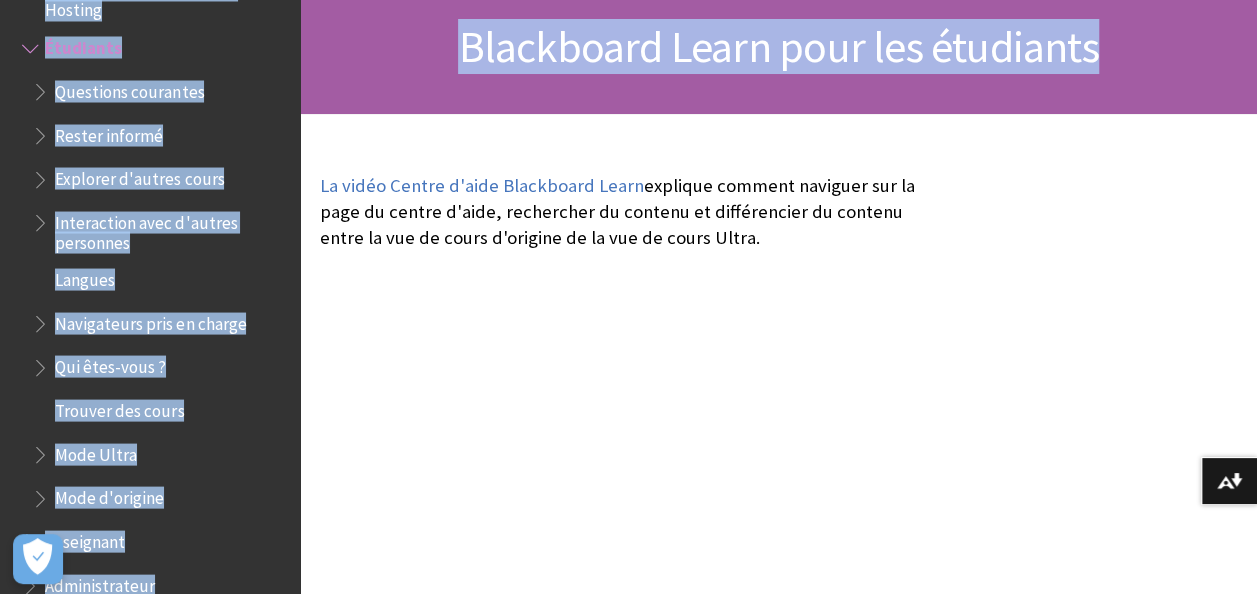 scroll, scrollTop: 365, scrollLeft: 0, axis: vertical 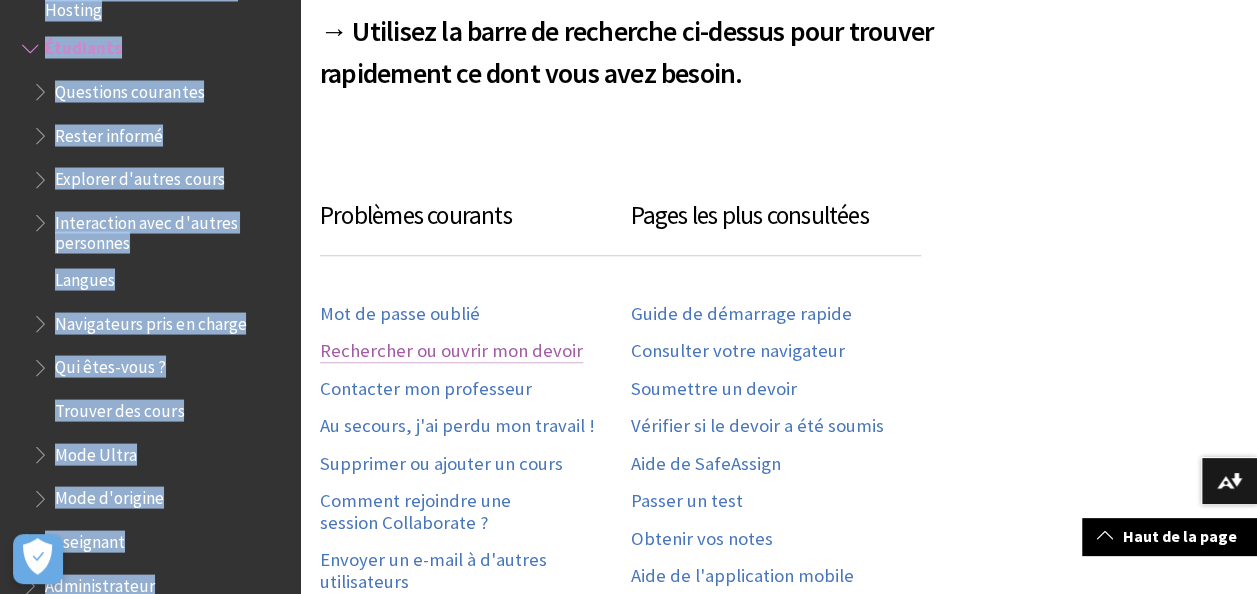 click on "Rechercher ou ouvrir mon devoir" at bounding box center (451, 351) 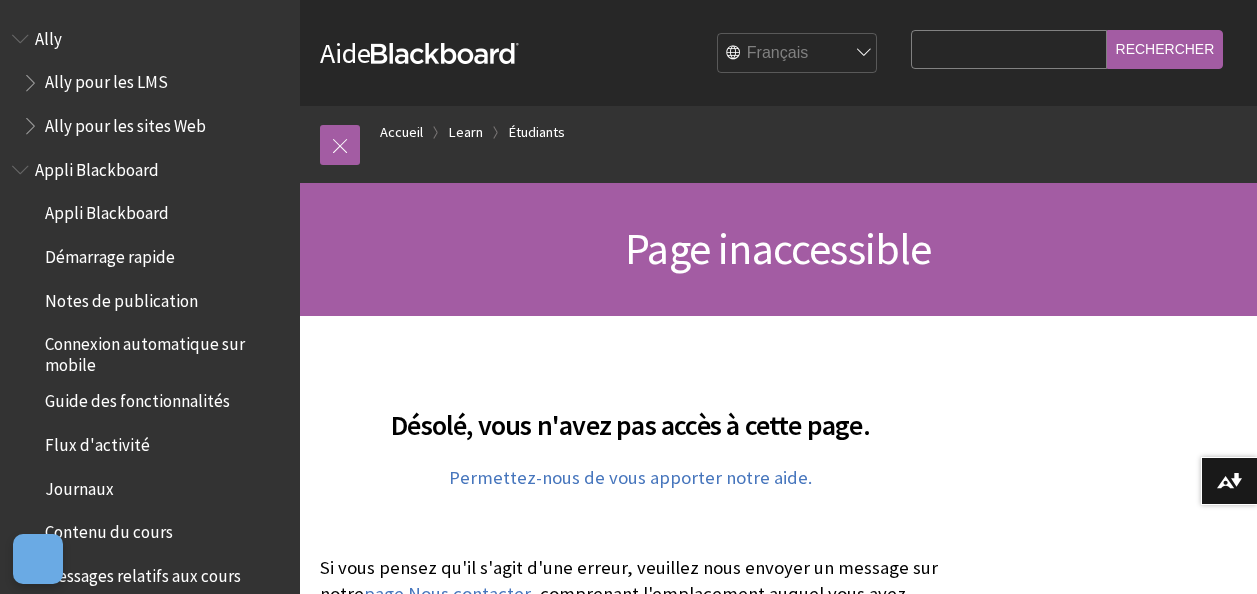 scroll, scrollTop: 0, scrollLeft: 0, axis: both 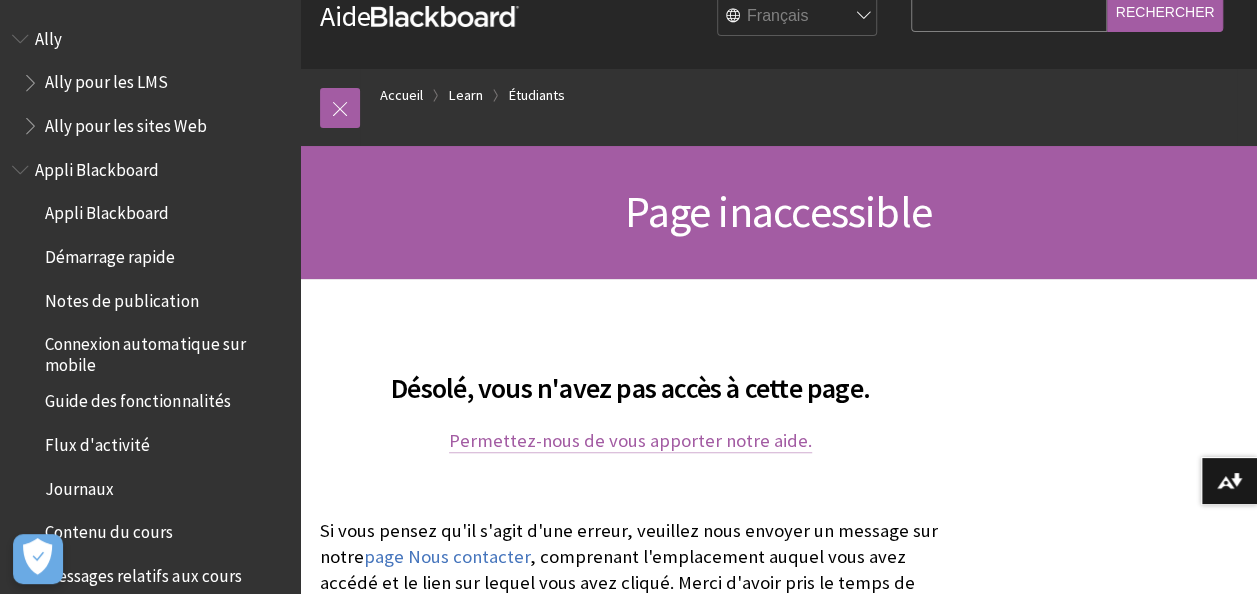 click on "Permettez-nous de vous apporter notre aide." at bounding box center [630, 441] 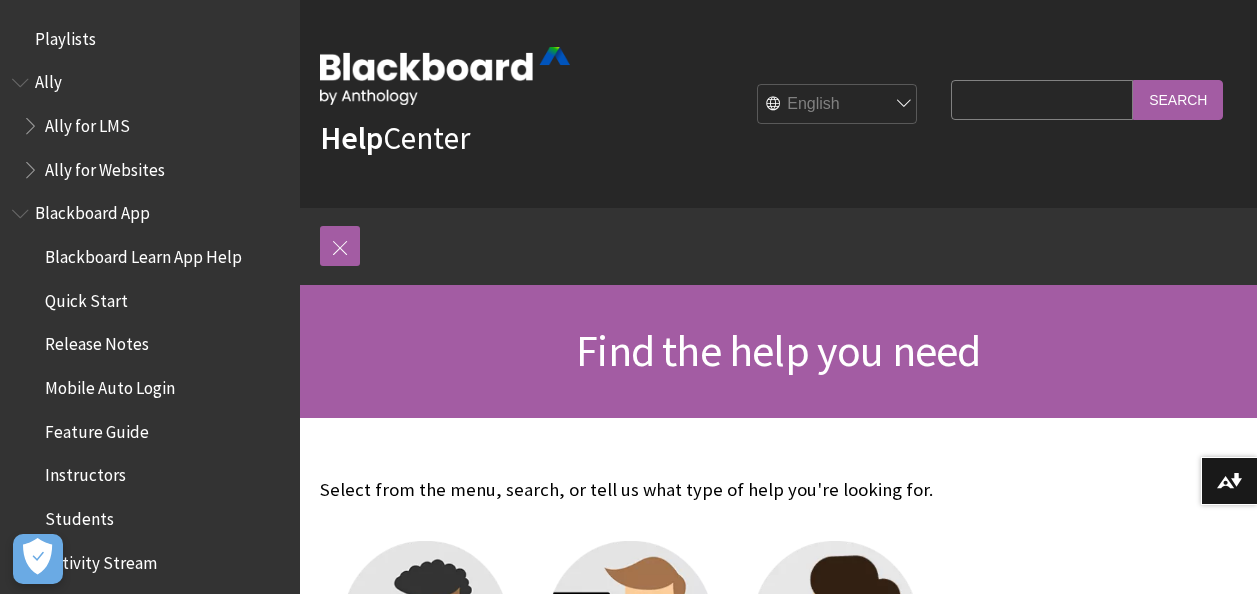 scroll, scrollTop: 0, scrollLeft: 0, axis: both 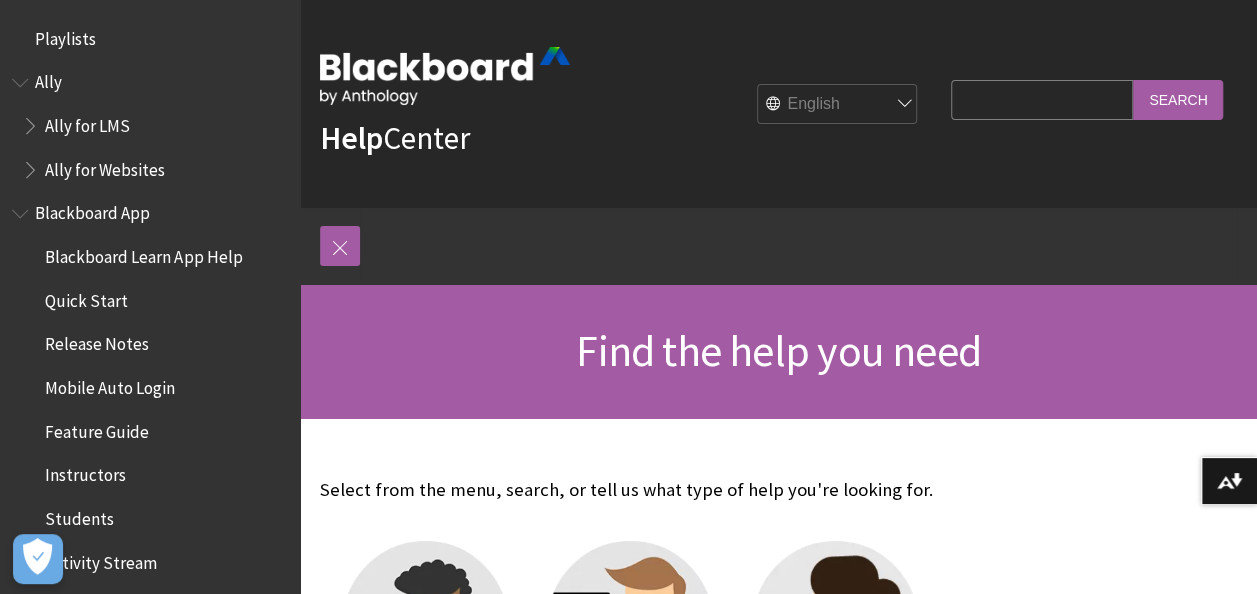 click on "English عربية Català Cymraeg Deutsch Español Suomi Français עברית Italiano 日本語 한국어 Nederlands Norsk (Bokmål) Português, Brasil Русский Svenska Türkçe 简体中文 Français Canadien" at bounding box center (838, 105) 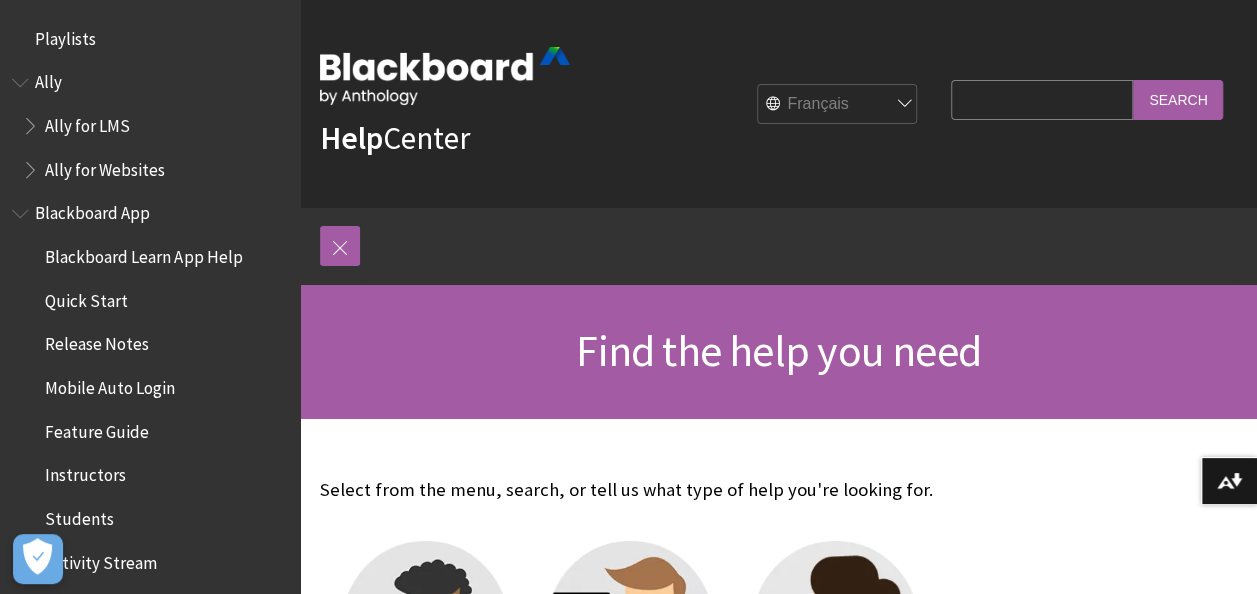 click on "English عربية Català Cymraeg Deutsch Español Suomi Français עברית Italiano 日本語 한국어 Nederlands Norsk (Bokmål) Português, Brasil Русский Svenska Türkçe 简体中文 Français Canadien" at bounding box center [838, 105] 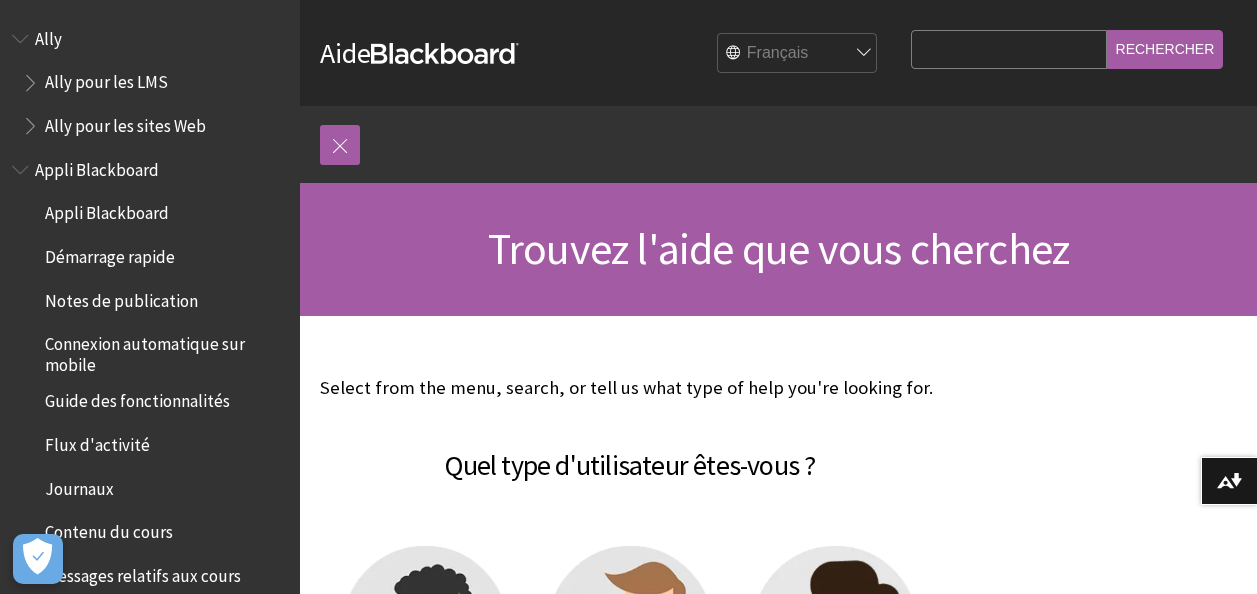 scroll, scrollTop: 0, scrollLeft: 0, axis: both 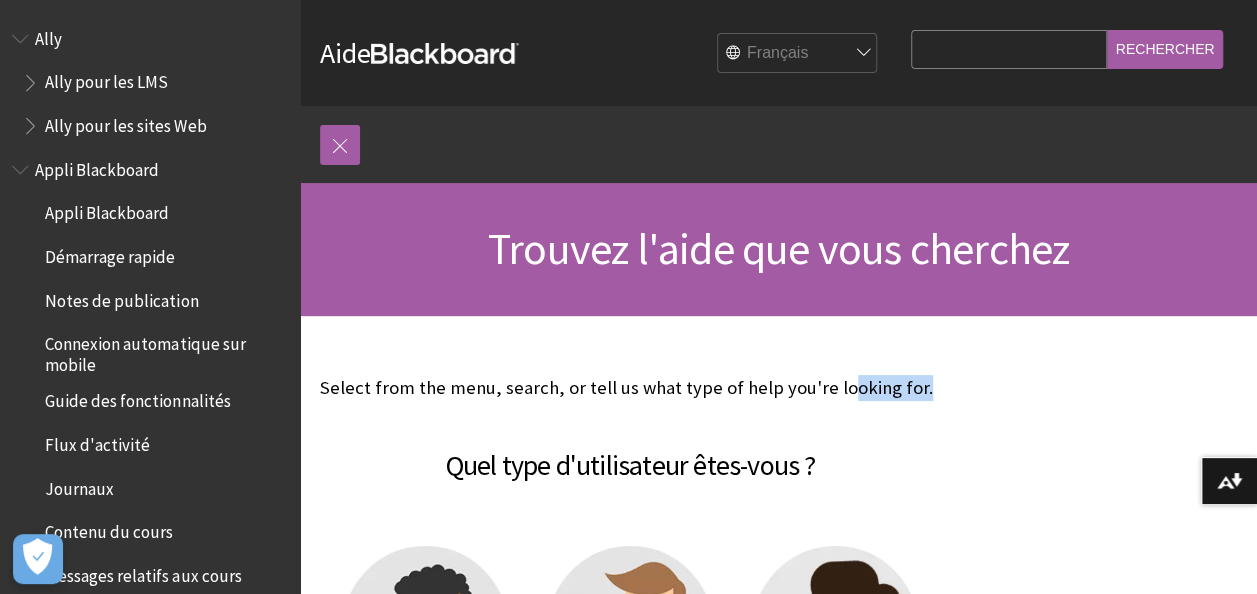 drag, startPoint x: 0, startPoint y: 0, endPoint x: 1050, endPoint y: 372, distance: 1113.9497 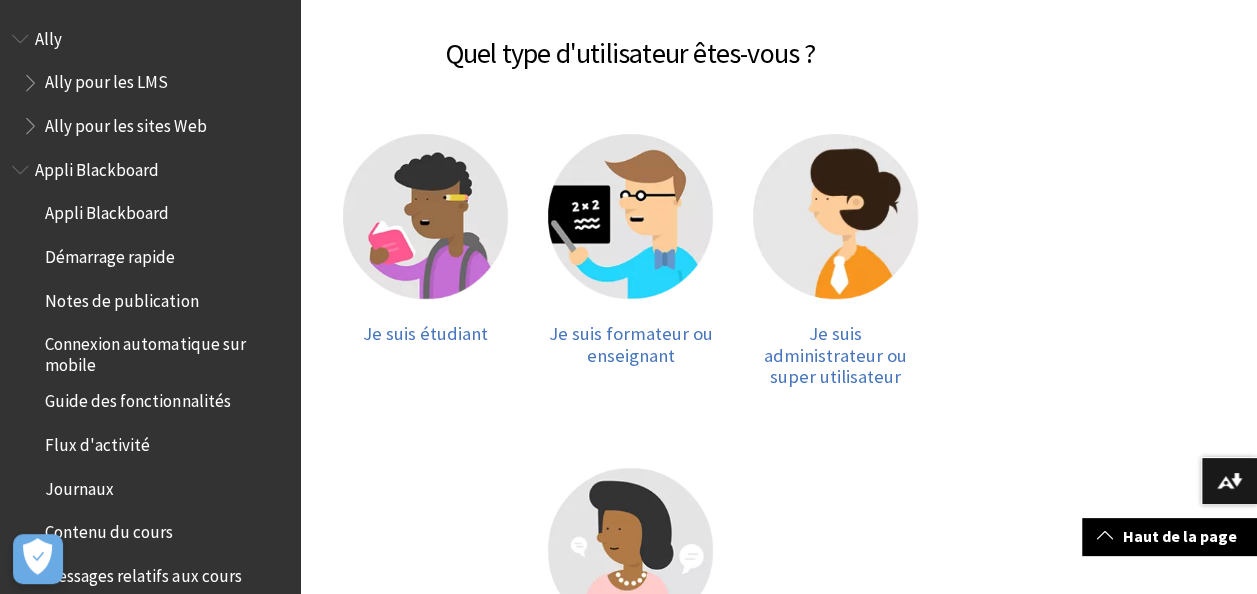 scroll, scrollTop: 416, scrollLeft: 0, axis: vertical 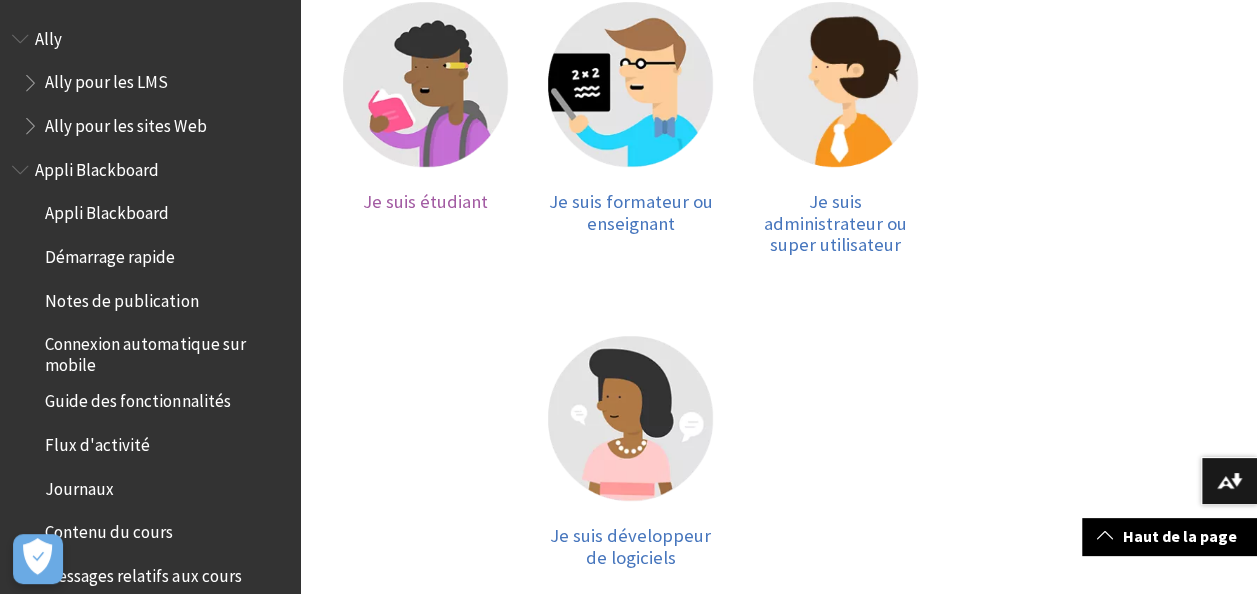 click on "Je suis étudiant" at bounding box center (425, 201) 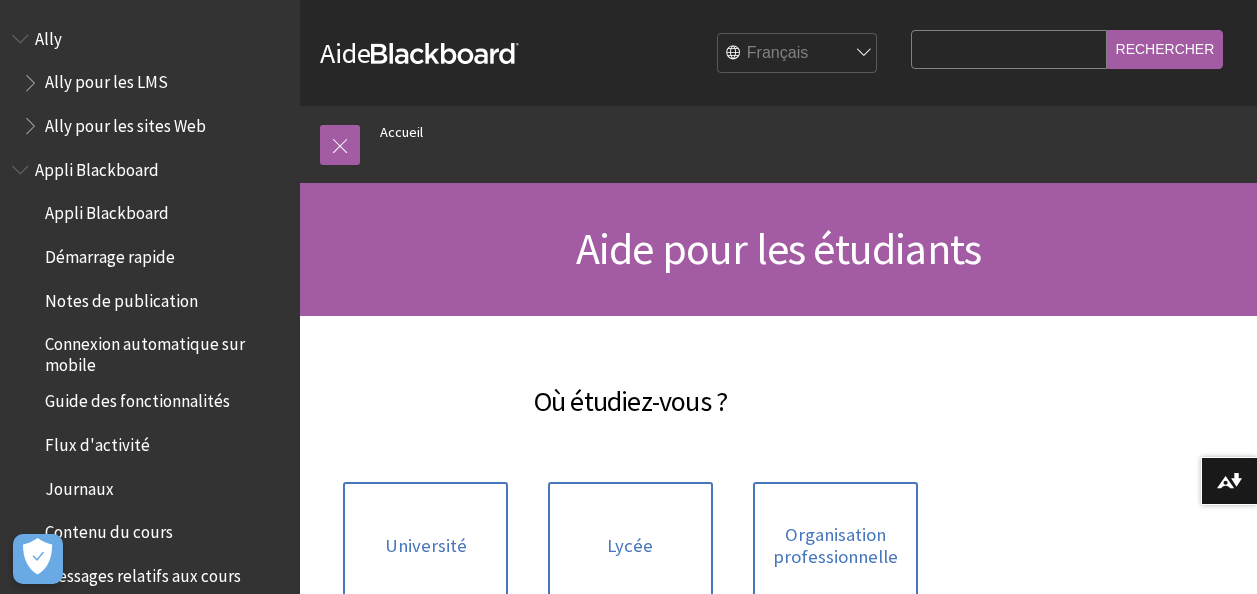 scroll, scrollTop: 0, scrollLeft: 0, axis: both 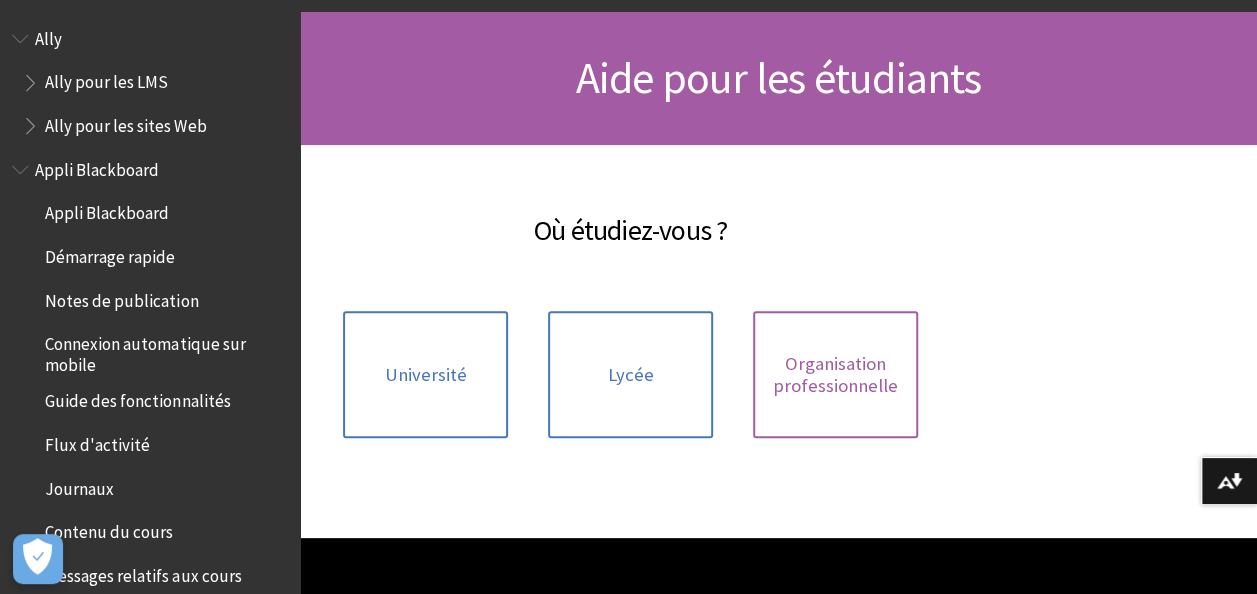 click on "Organisation professionnelle" at bounding box center (835, 374) 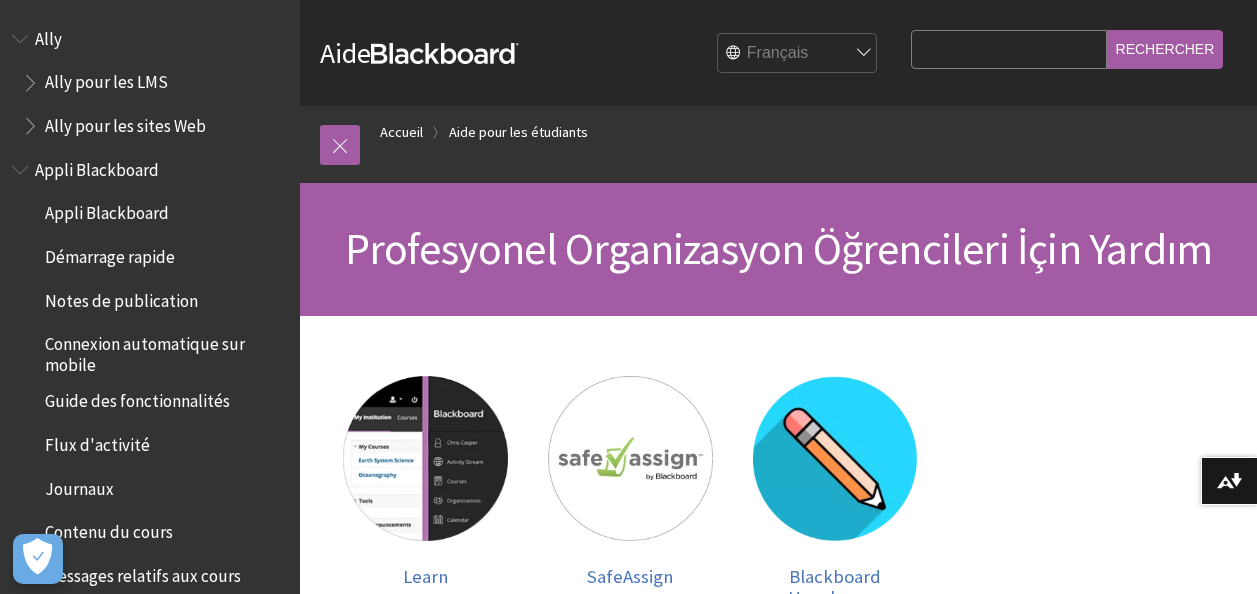 scroll, scrollTop: 0, scrollLeft: 0, axis: both 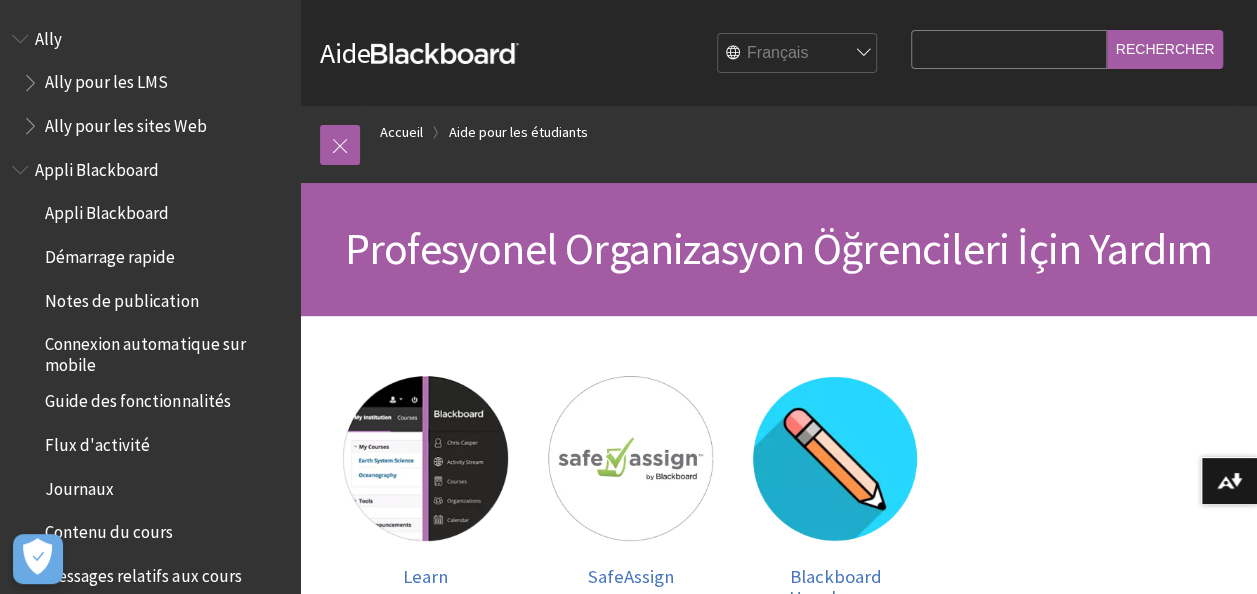 click on "English عربية Català Cymraeg Deutsch Español Suomi Français עברית Italiano 日本語 한국어 Nederlands Norsk (Bokmål) Português, Brasil Русский Svenska Türkçe 简体中文 Français Canadien" at bounding box center [798, 54] 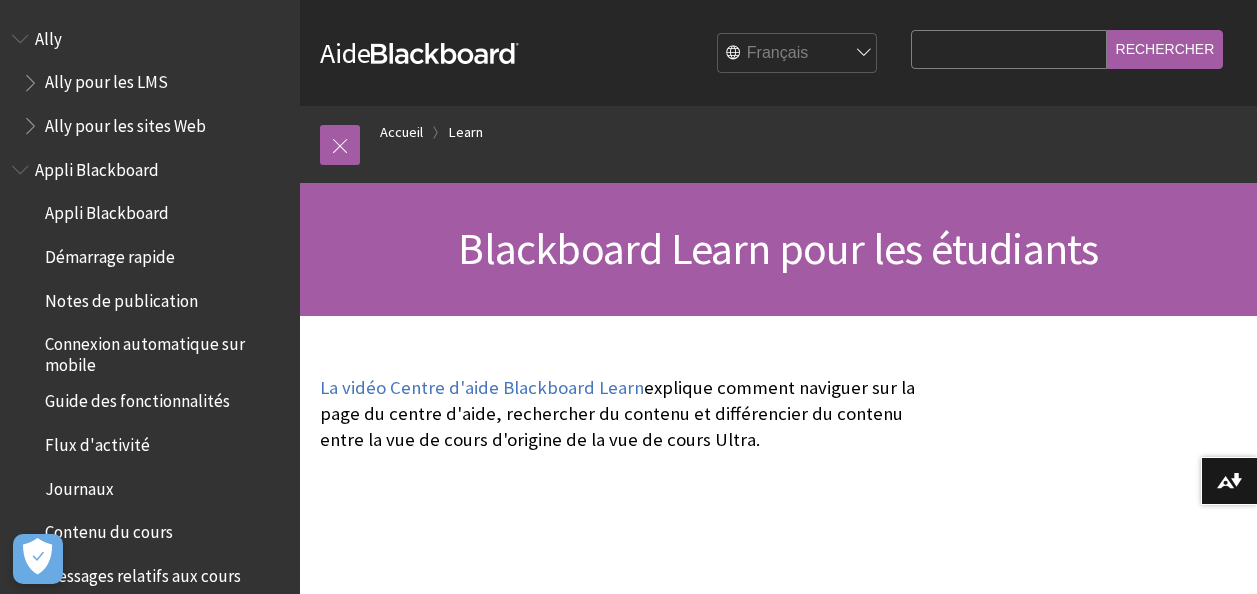 scroll, scrollTop: 0, scrollLeft: 0, axis: both 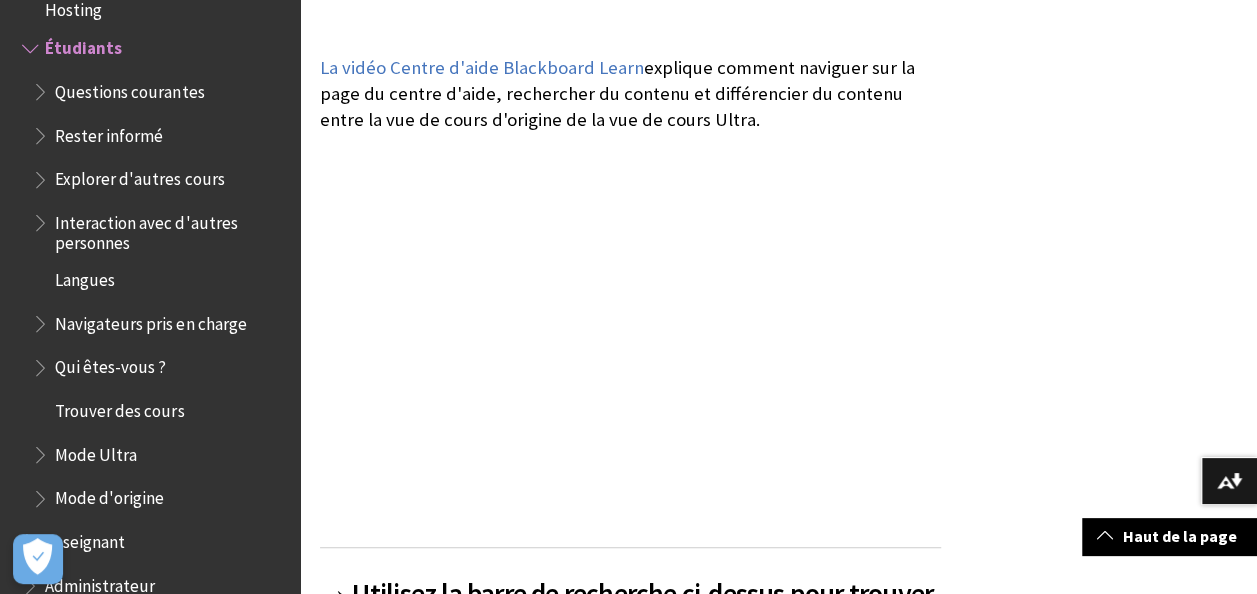 click on "Trouver des cours" at bounding box center [119, 406] 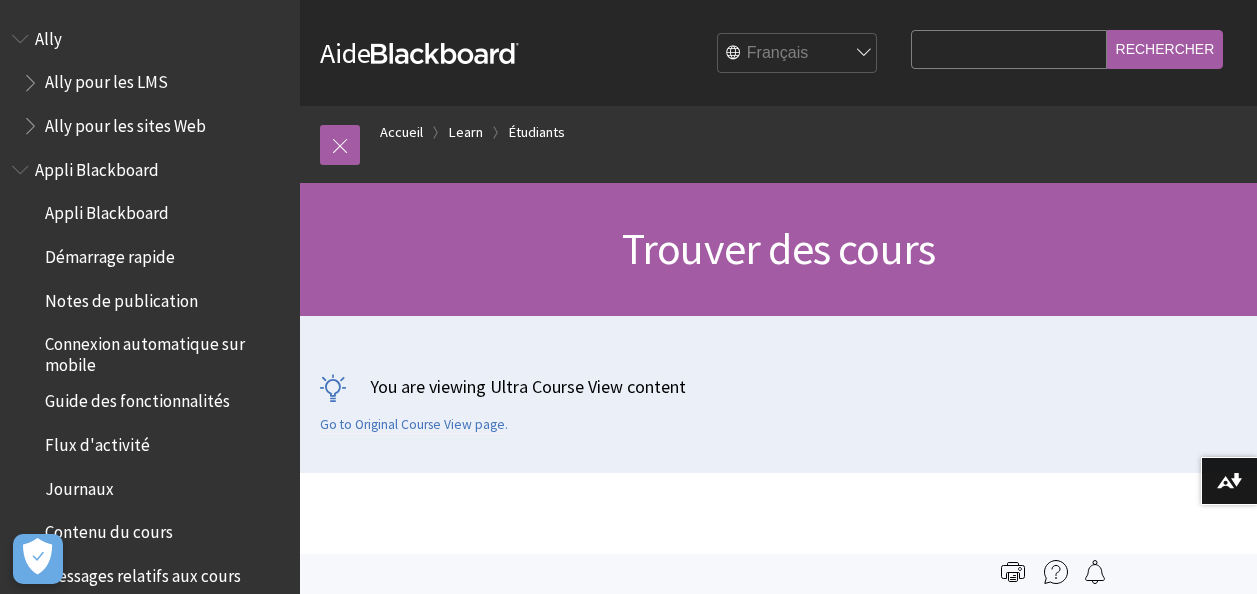 scroll, scrollTop: 0, scrollLeft: 0, axis: both 